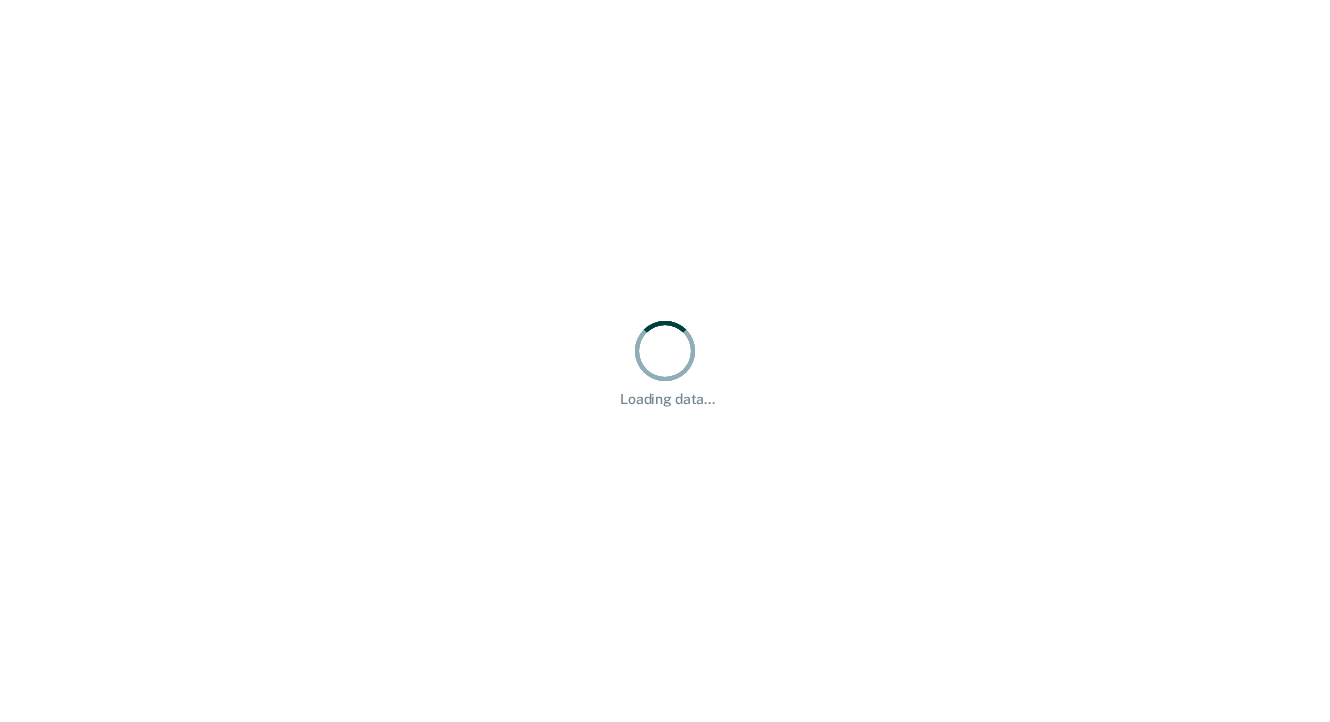 scroll, scrollTop: 0, scrollLeft: 0, axis: both 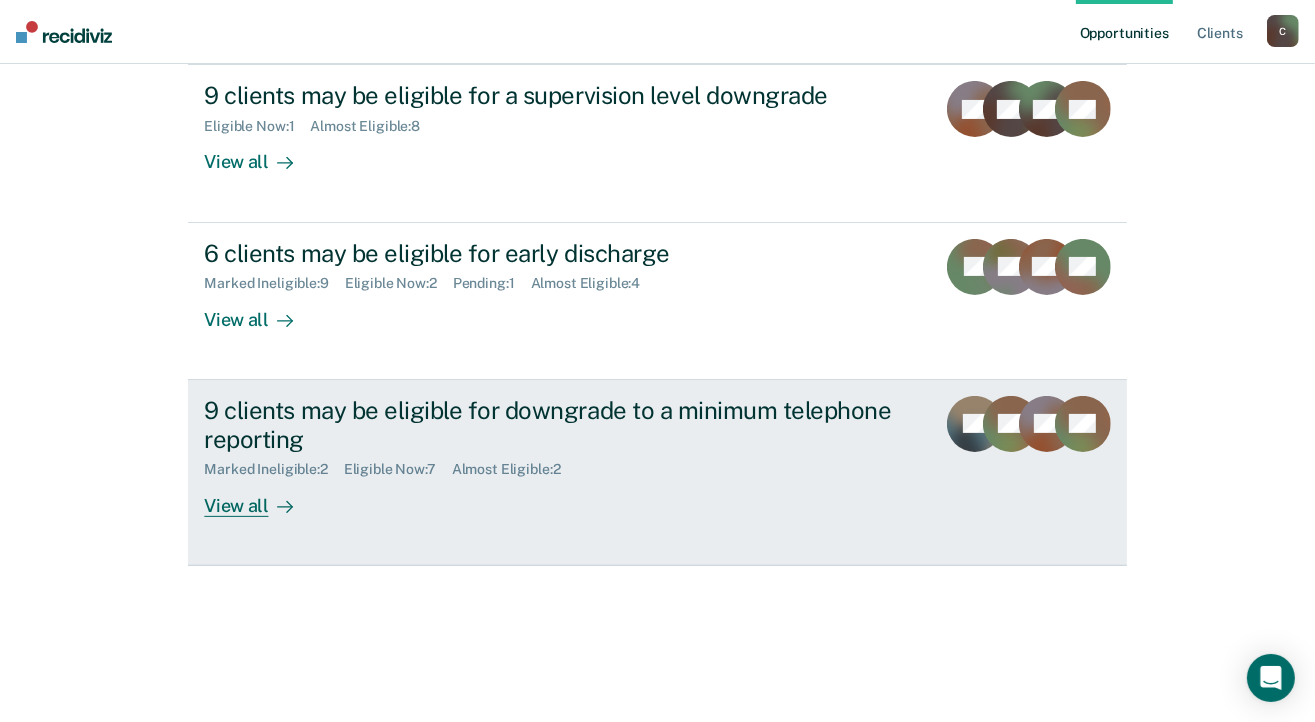 click on "View all" at bounding box center (260, 497) 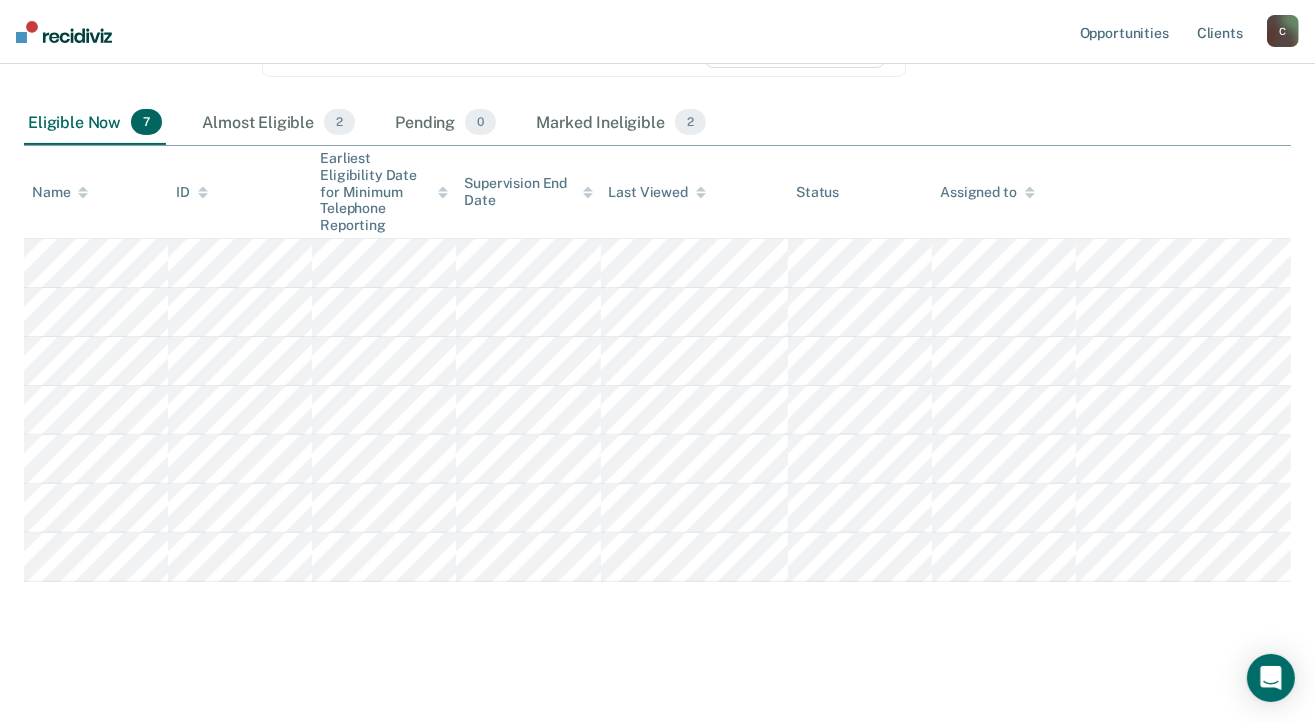scroll, scrollTop: 413, scrollLeft: 0, axis: vertical 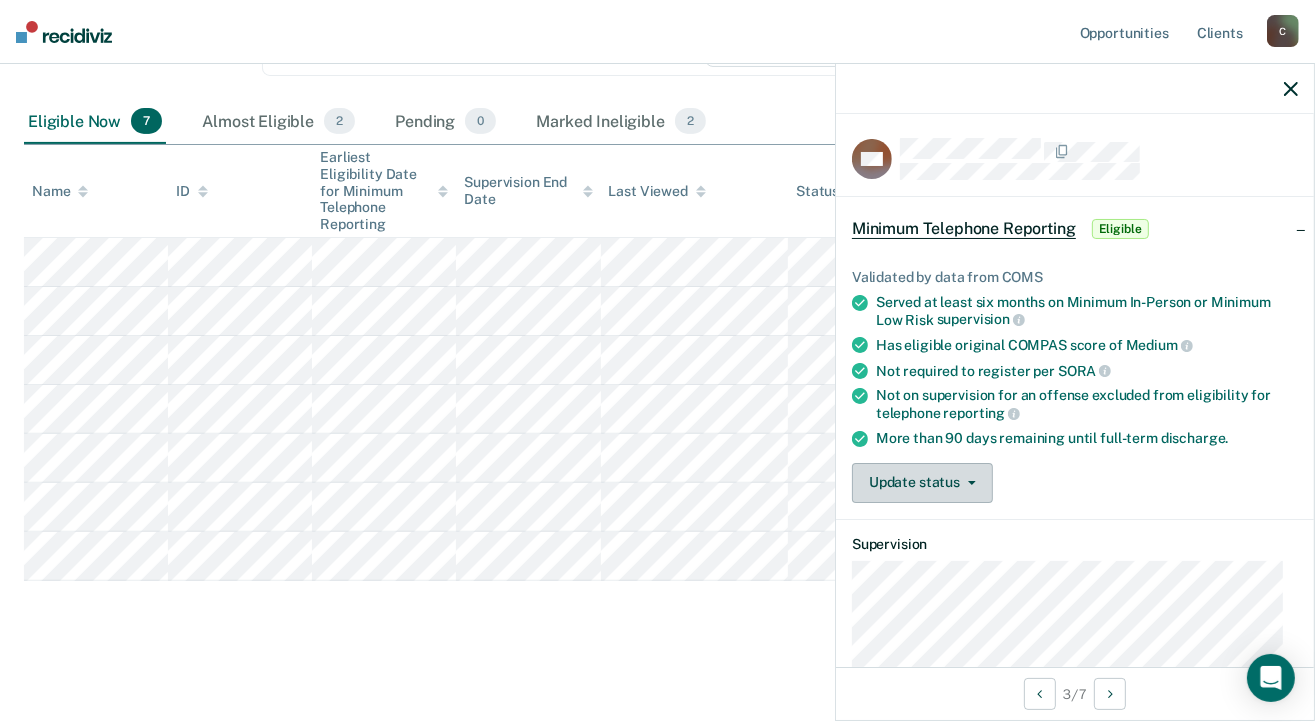 click on "Update status" at bounding box center [922, 483] 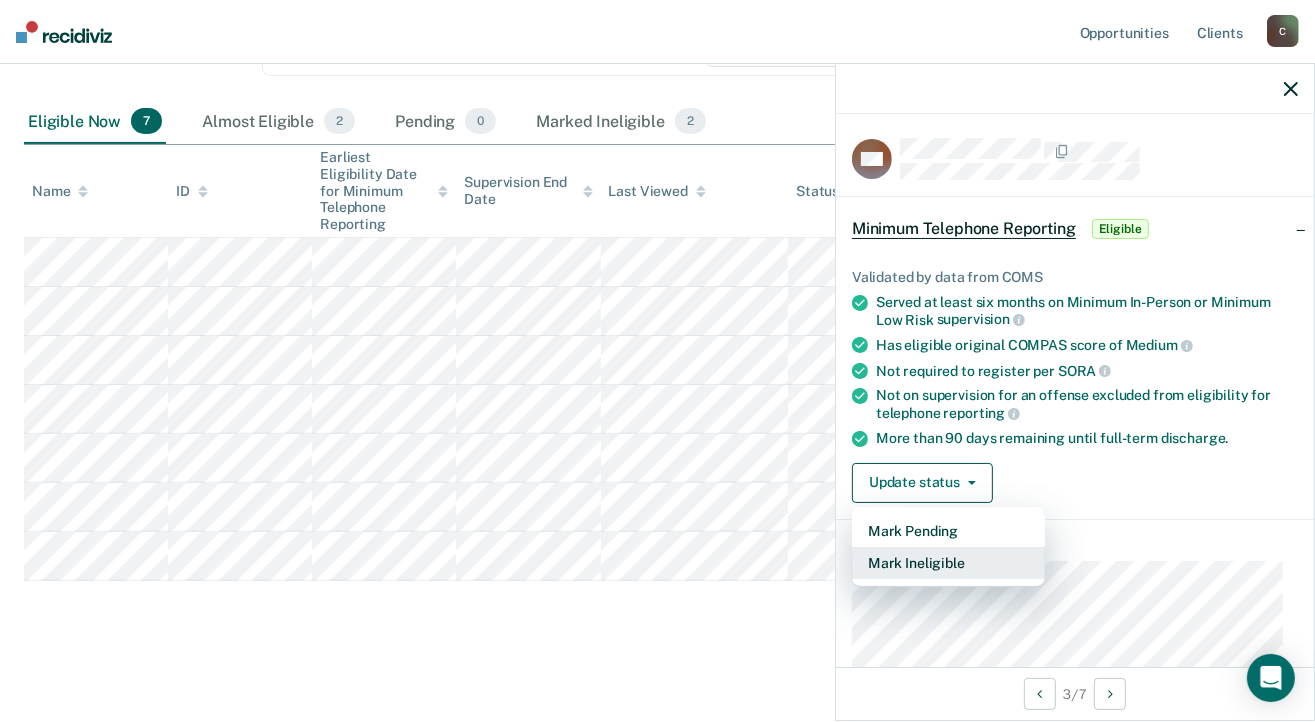 click on "Mark Ineligible" at bounding box center (948, 563) 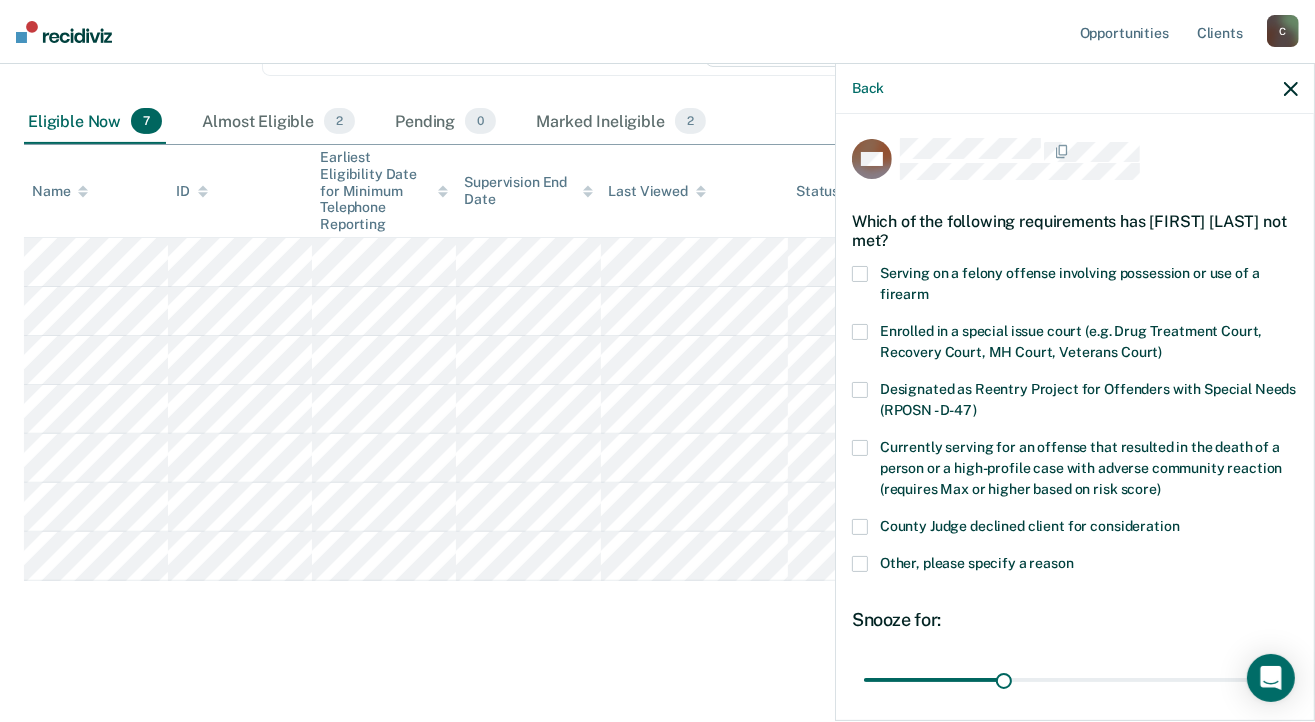 click on "Other, please specify a reason" at bounding box center [1075, 566] 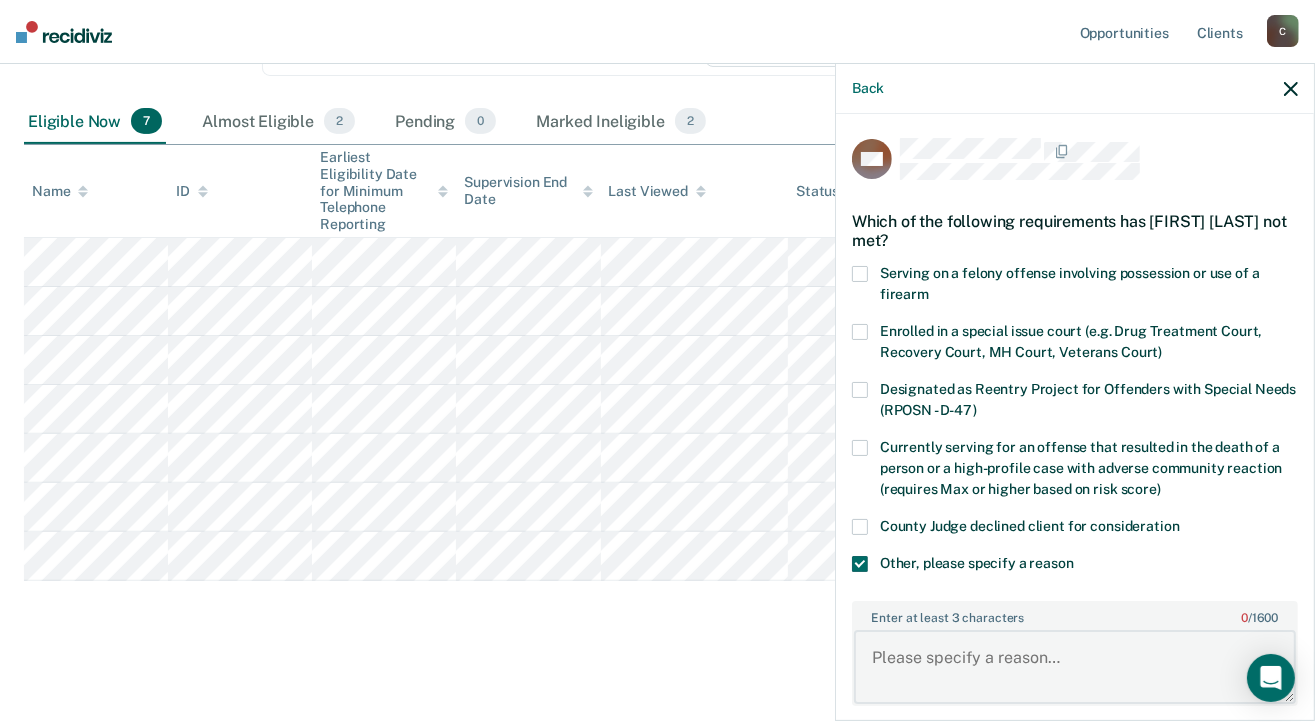 click on "Enter at least 3 characters 0  /  1600" at bounding box center (1075, 667) 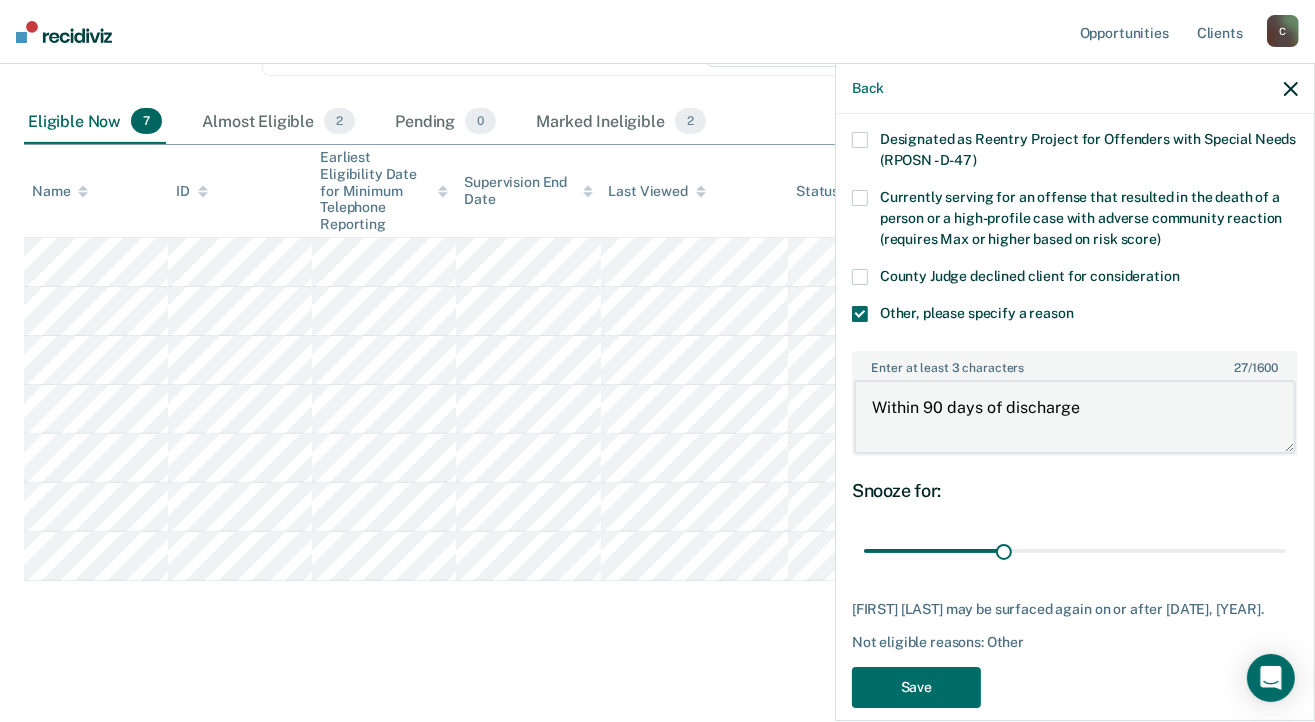 scroll, scrollTop: 289, scrollLeft: 0, axis: vertical 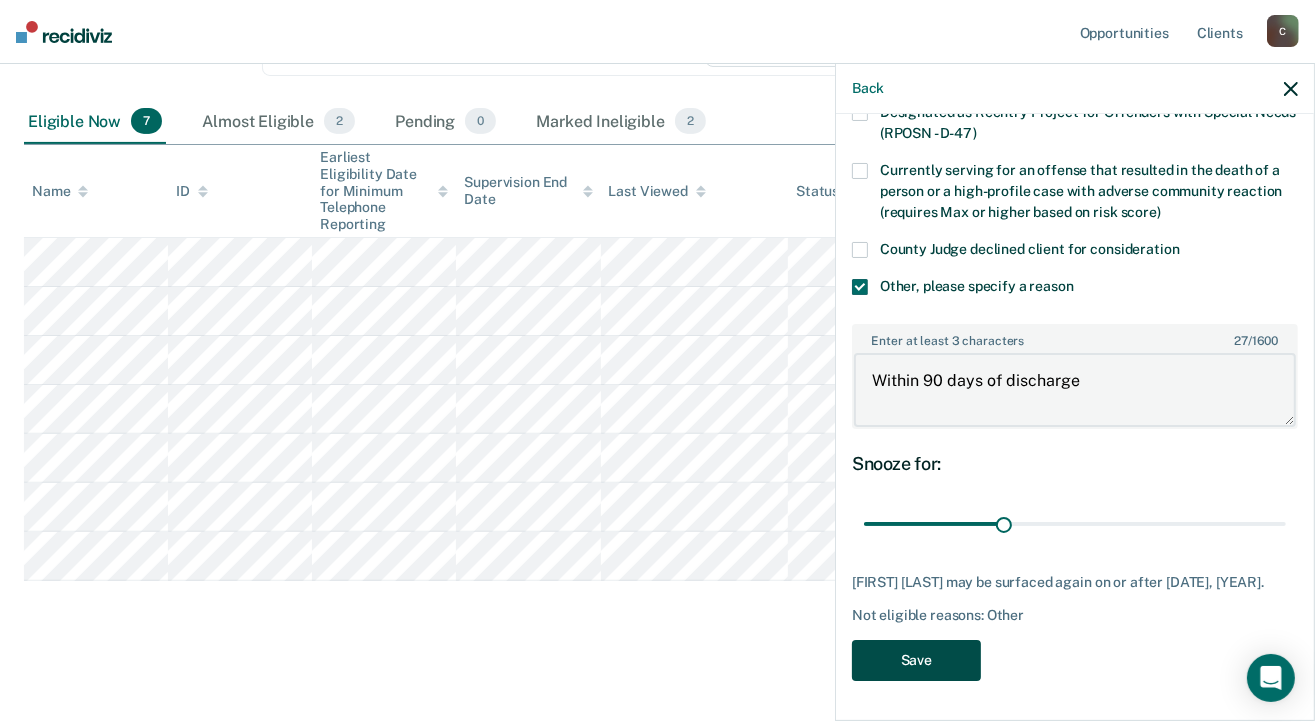 type on "Within 90 days of discharge" 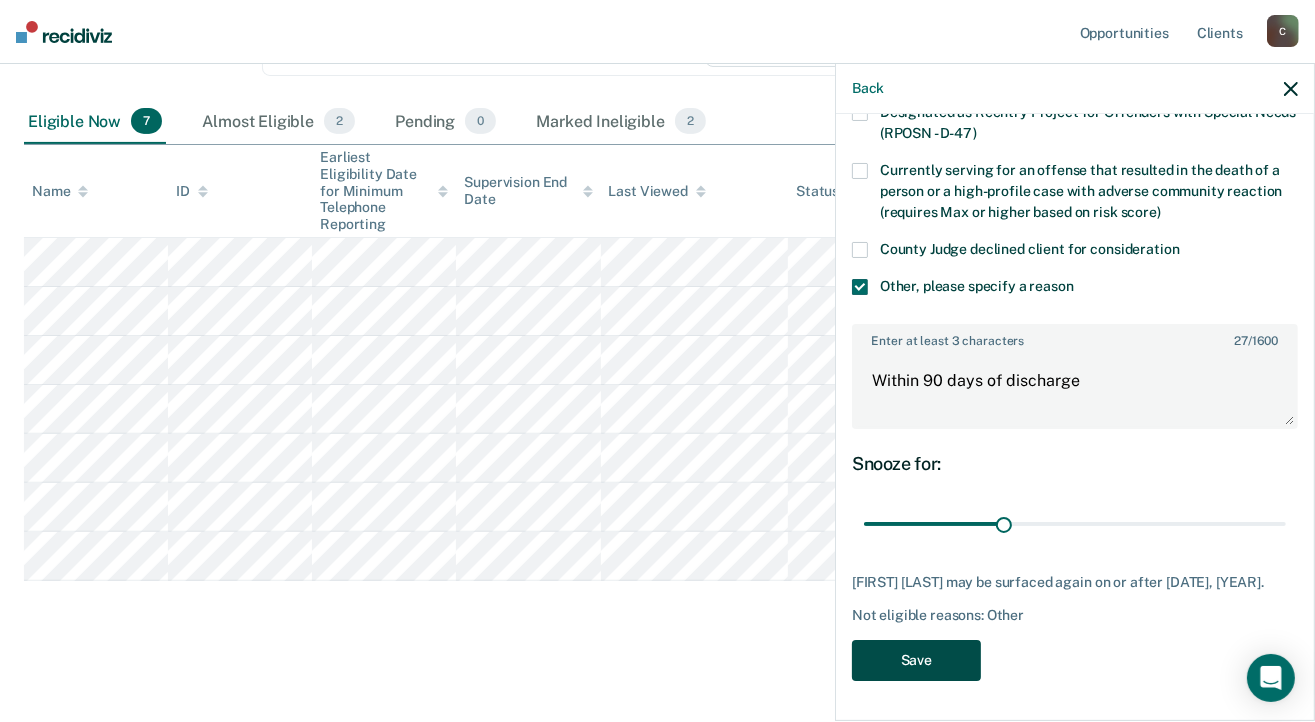 click on "Save" at bounding box center (916, 660) 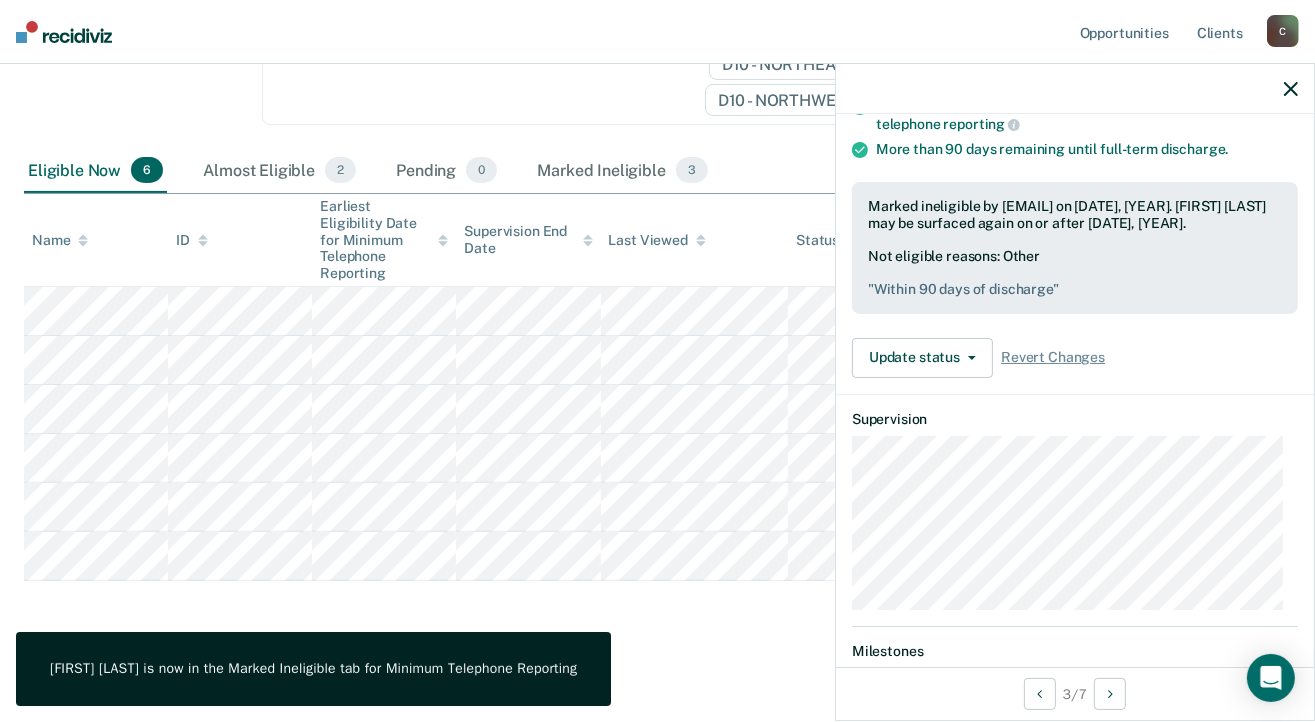 click 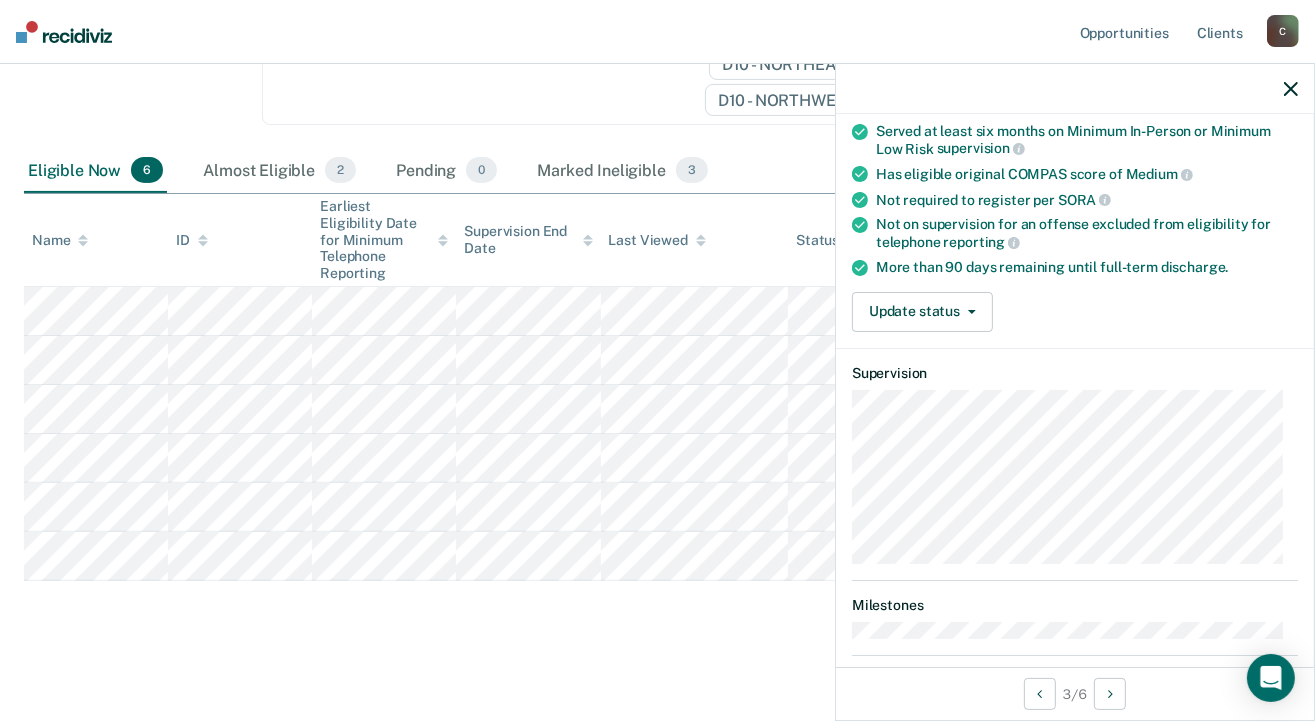 scroll, scrollTop: 71, scrollLeft: 0, axis: vertical 